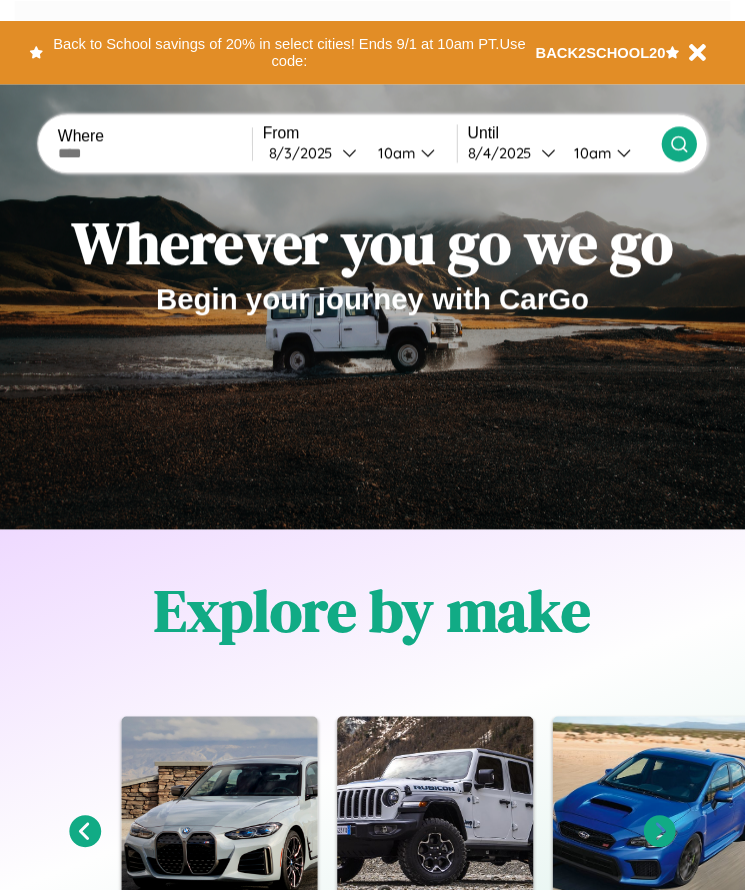 scroll, scrollTop: 0, scrollLeft: 0, axis: both 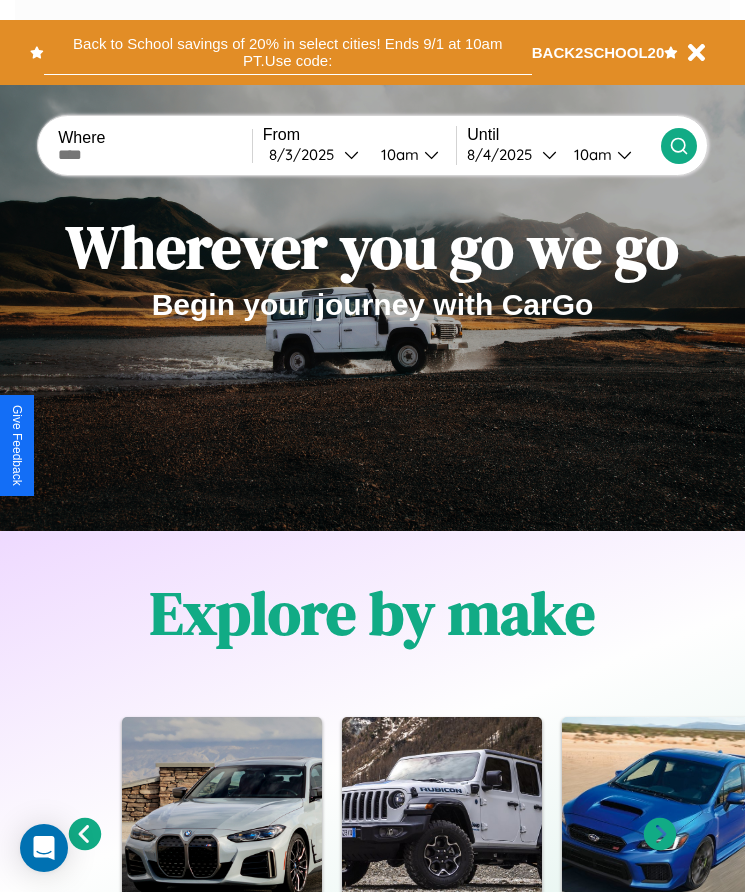 click on "Back to School savings of 20% in select cities! Ends 9/1 at 10am PT.  Use code:" at bounding box center (288, 52) 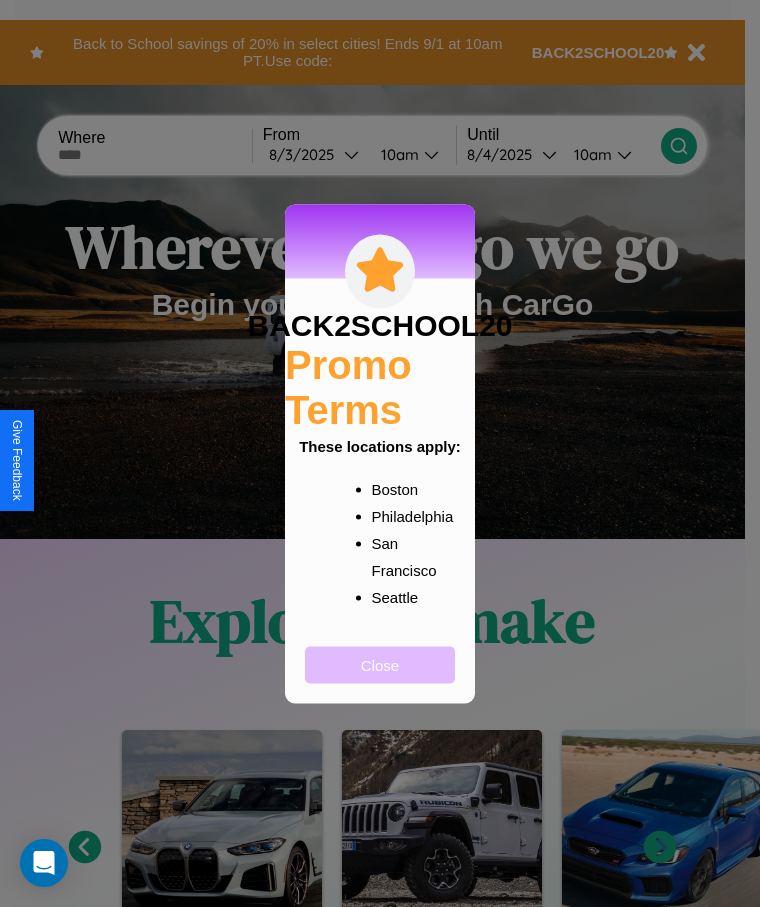 click on "Close" at bounding box center [380, 664] 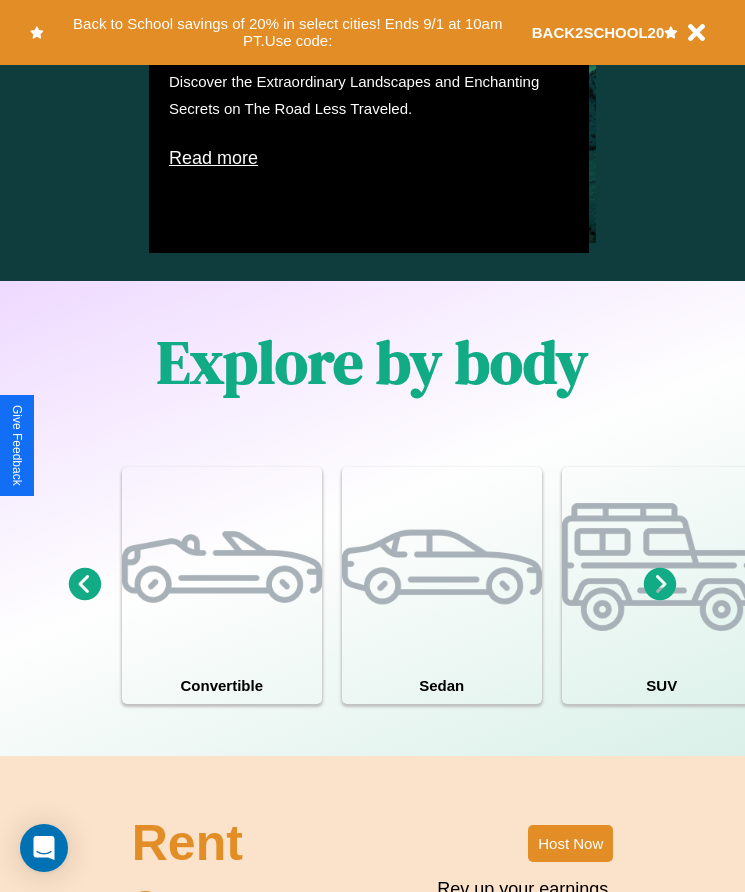 scroll, scrollTop: 1527, scrollLeft: 0, axis: vertical 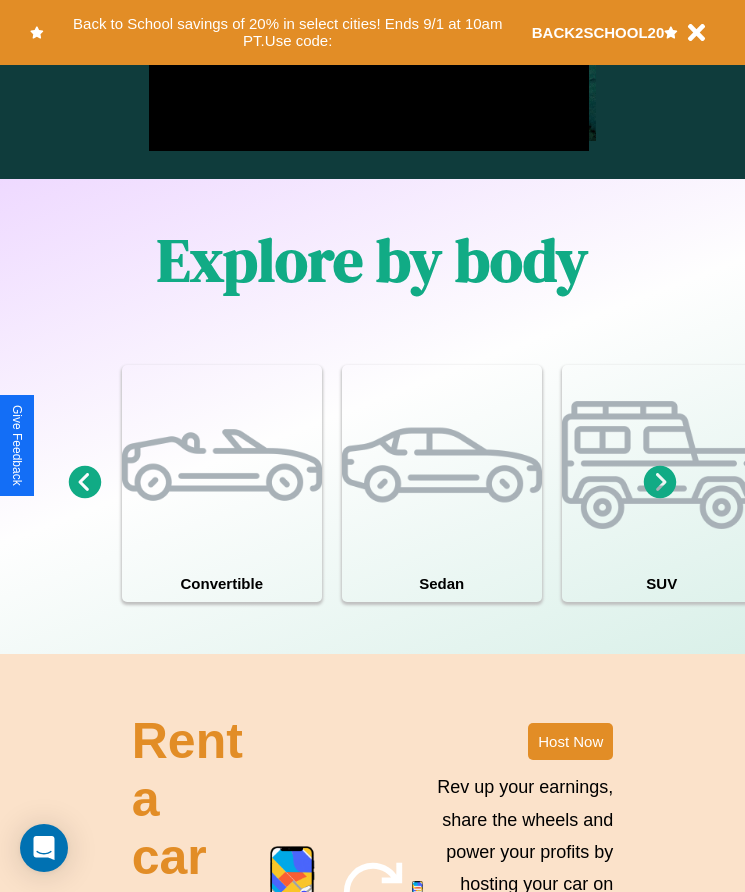 click 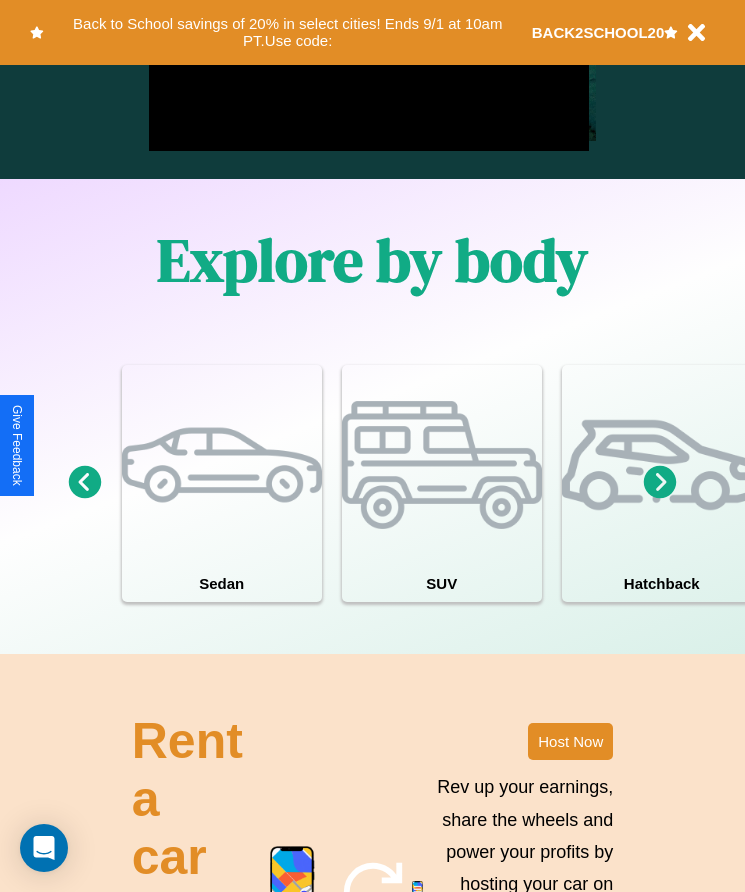 click 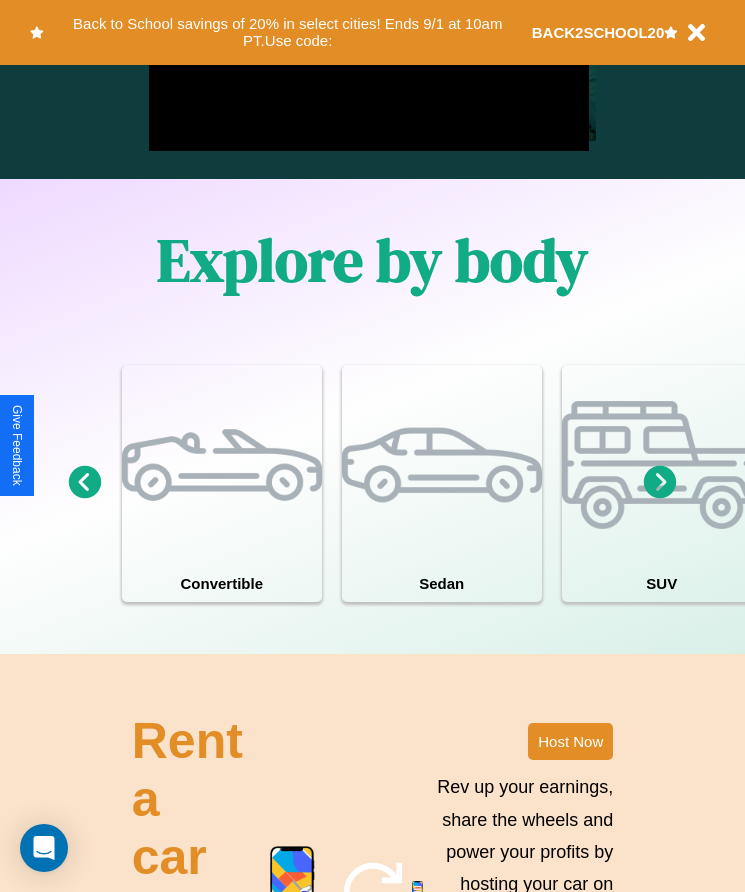 click 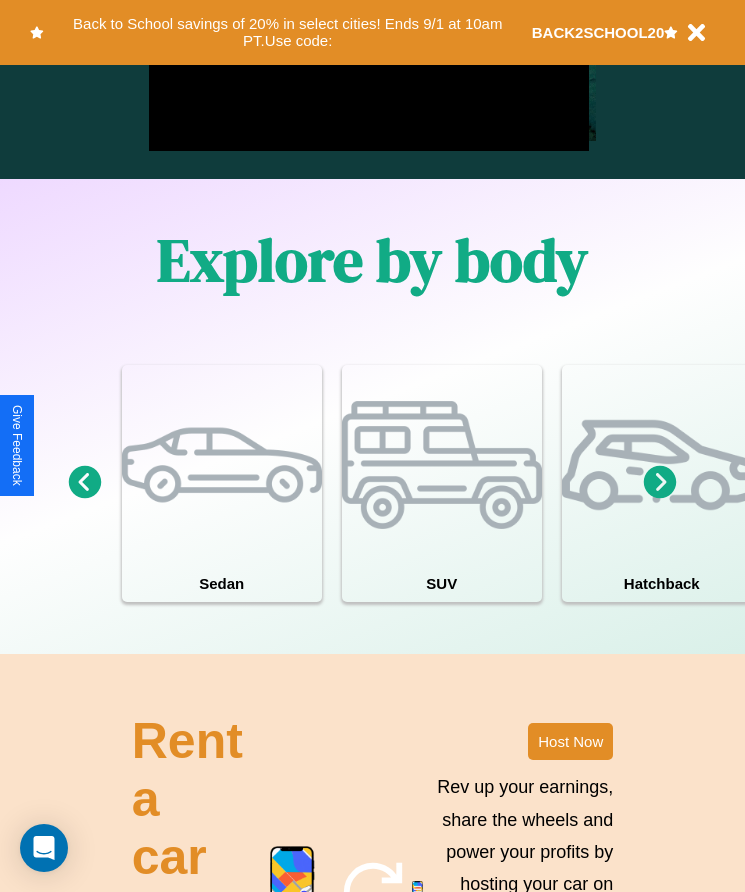 click 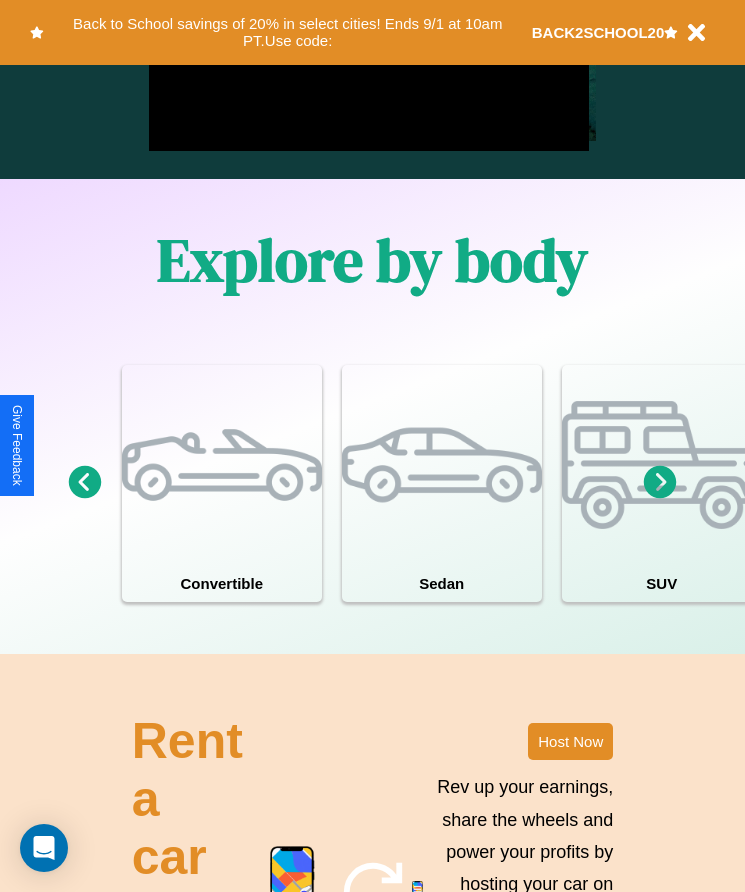 click 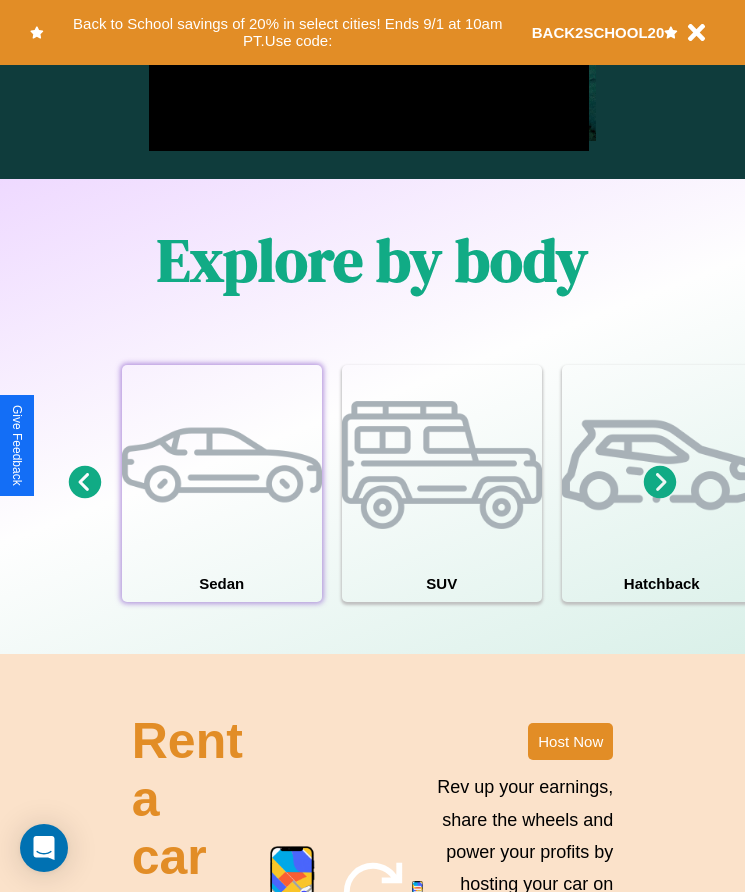 click at bounding box center [222, 465] 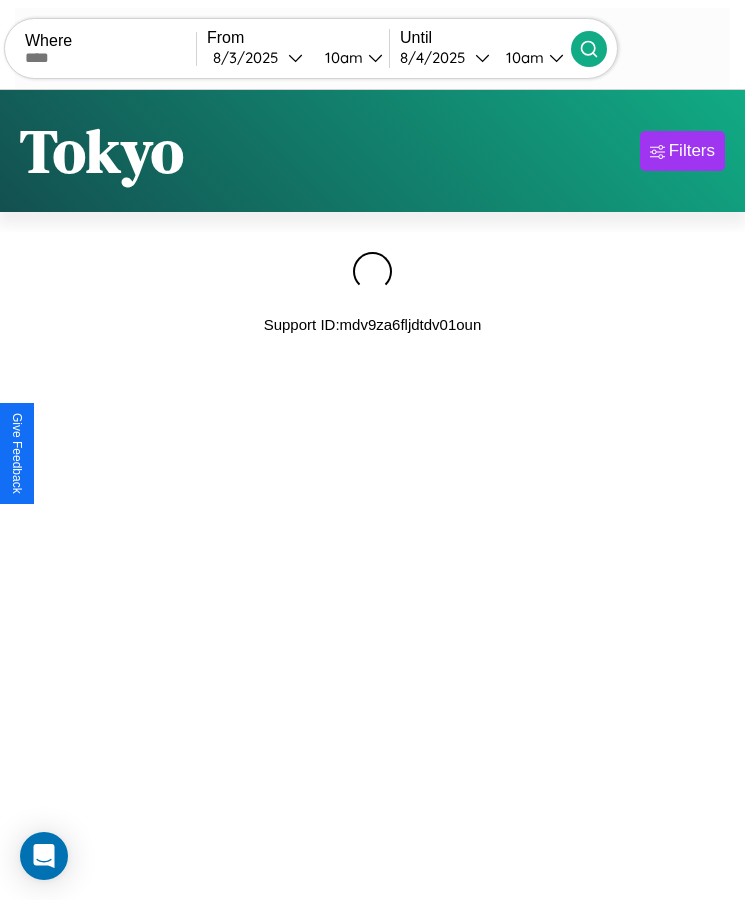 scroll, scrollTop: 0, scrollLeft: 0, axis: both 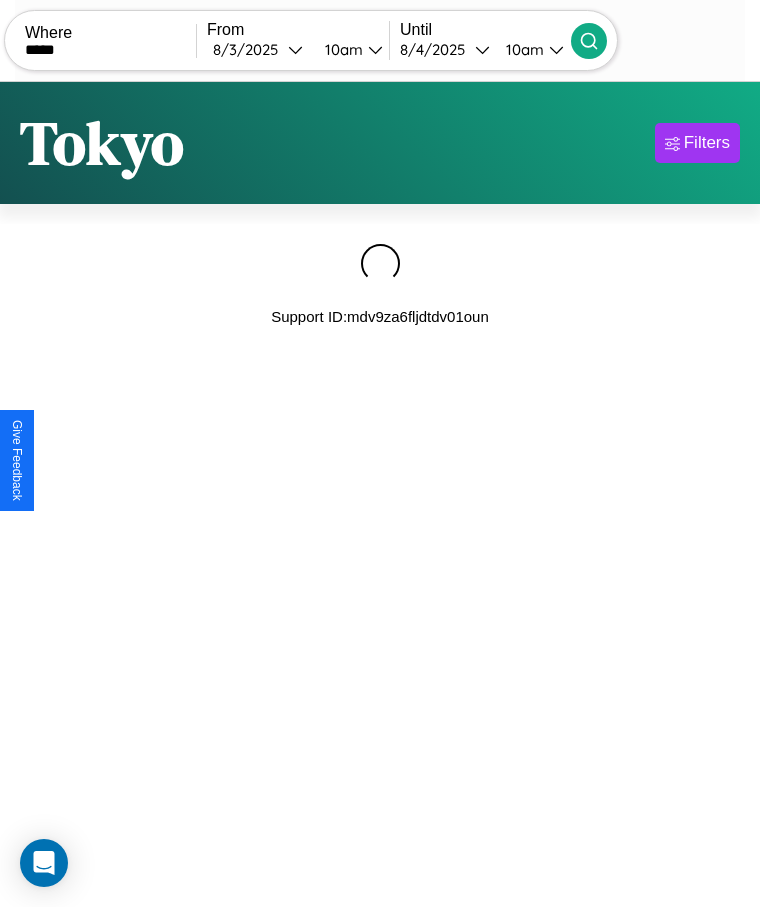 type on "*****" 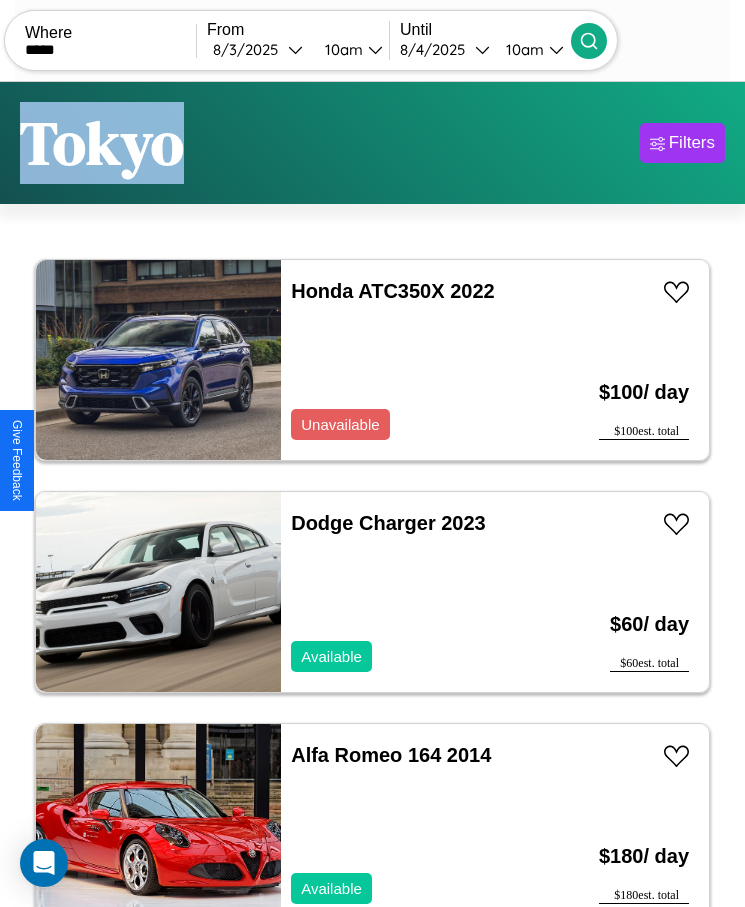 scroll, scrollTop: 48, scrollLeft: 0, axis: vertical 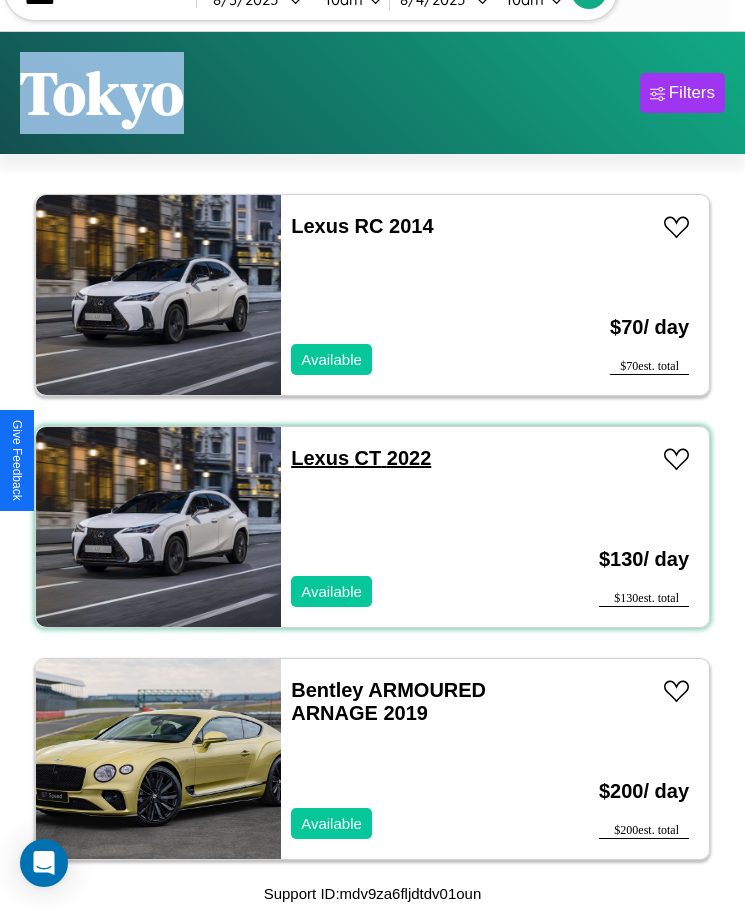 click on "Lexus   CT   2022" at bounding box center (361, 458) 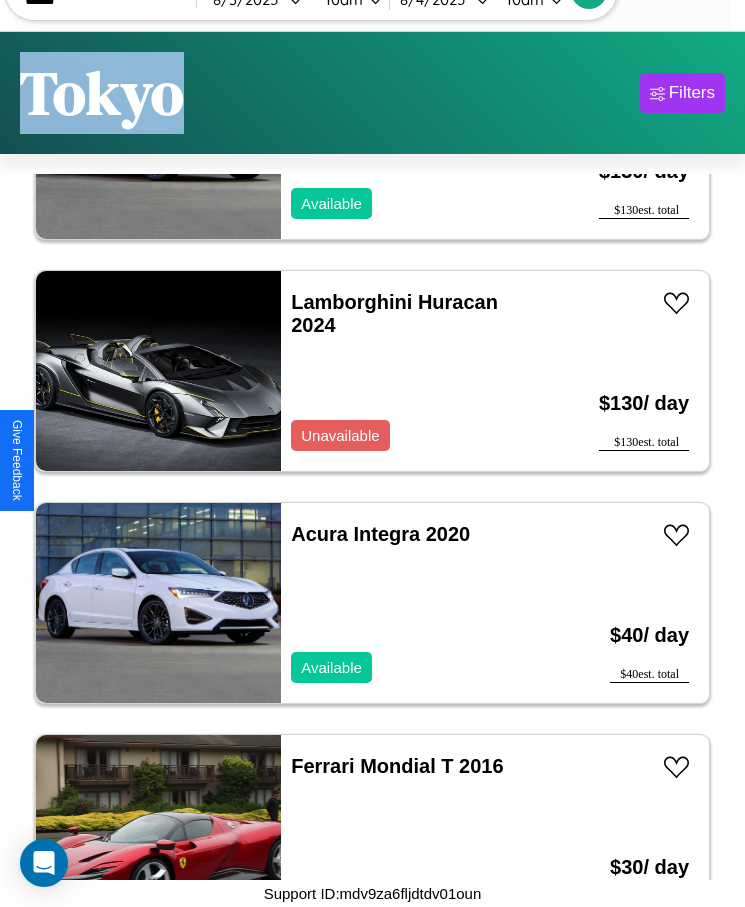 scroll, scrollTop: 24158, scrollLeft: 0, axis: vertical 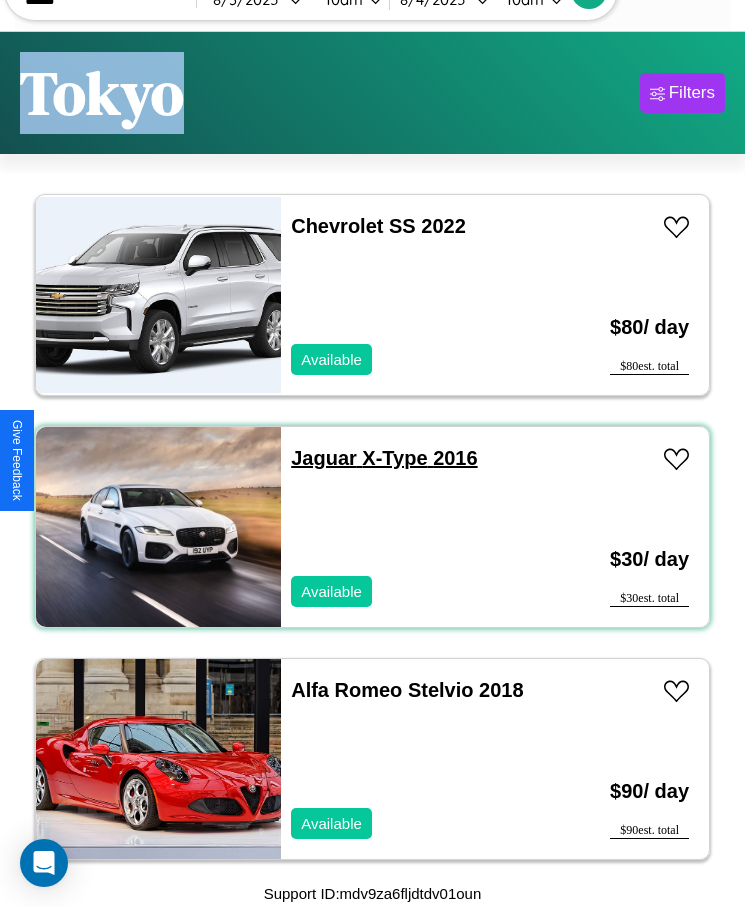 click on "Jaguar   X-Type   2016" at bounding box center [384, 458] 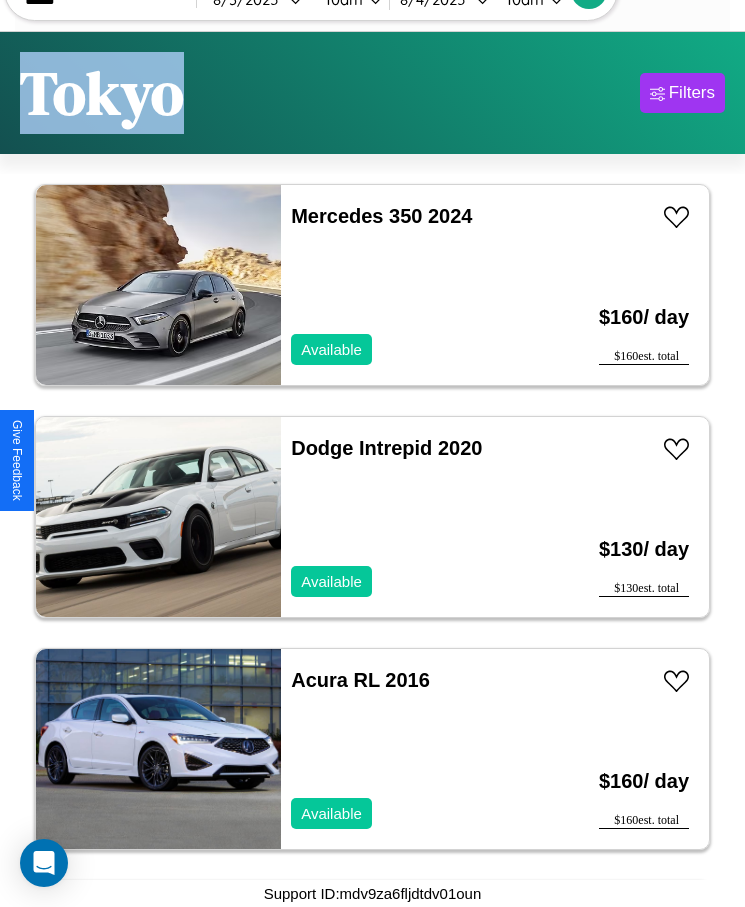 scroll, scrollTop: 5583, scrollLeft: 0, axis: vertical 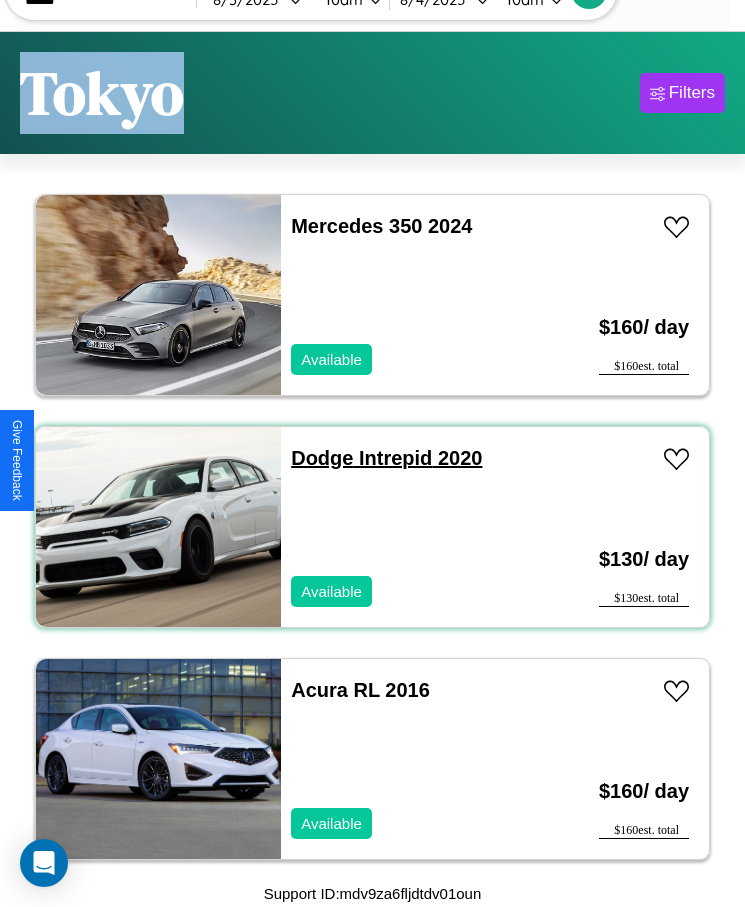 click on "Dodge   Intrepid   2020" at bounding box center [386, 458] 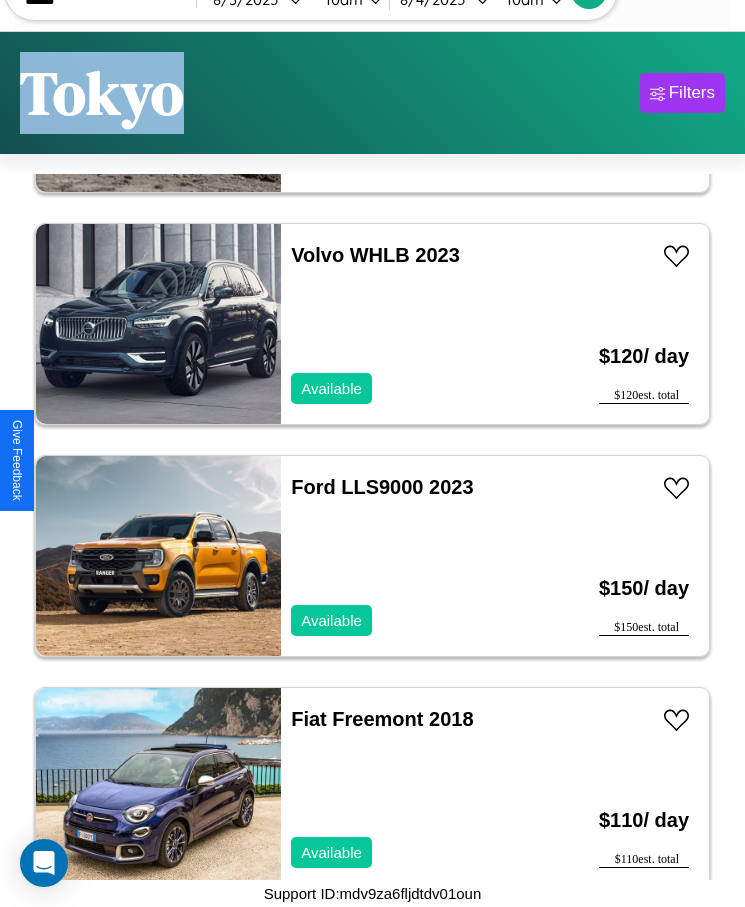 scroll, scrollTop: 10223, scrollLeft: 0, axis: vertical 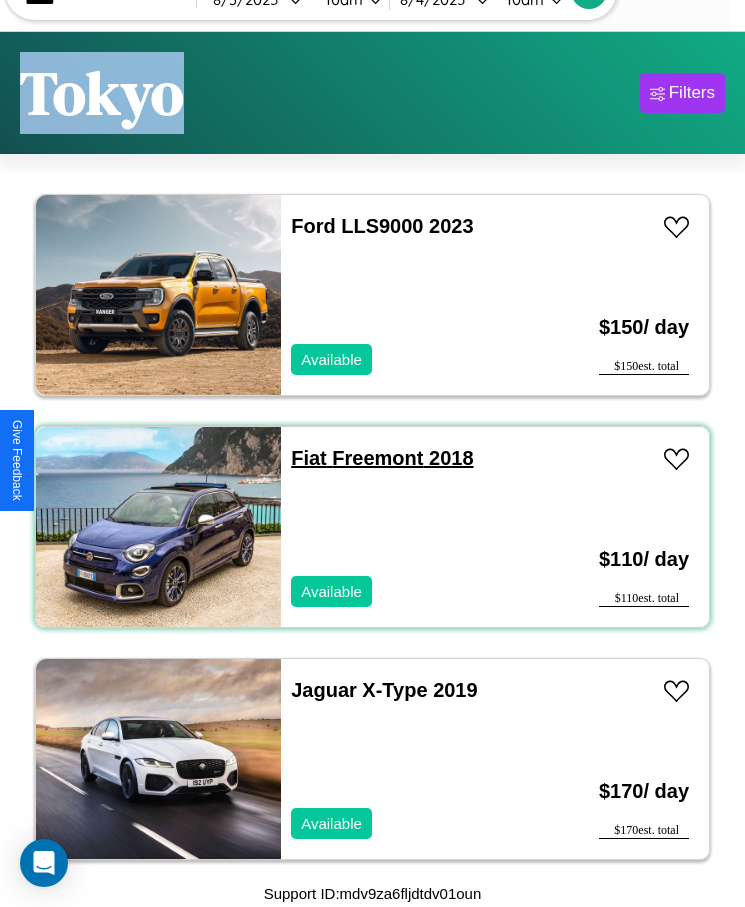 click on "Fiat   Freemont   2018" at bounding box center (382, 458) 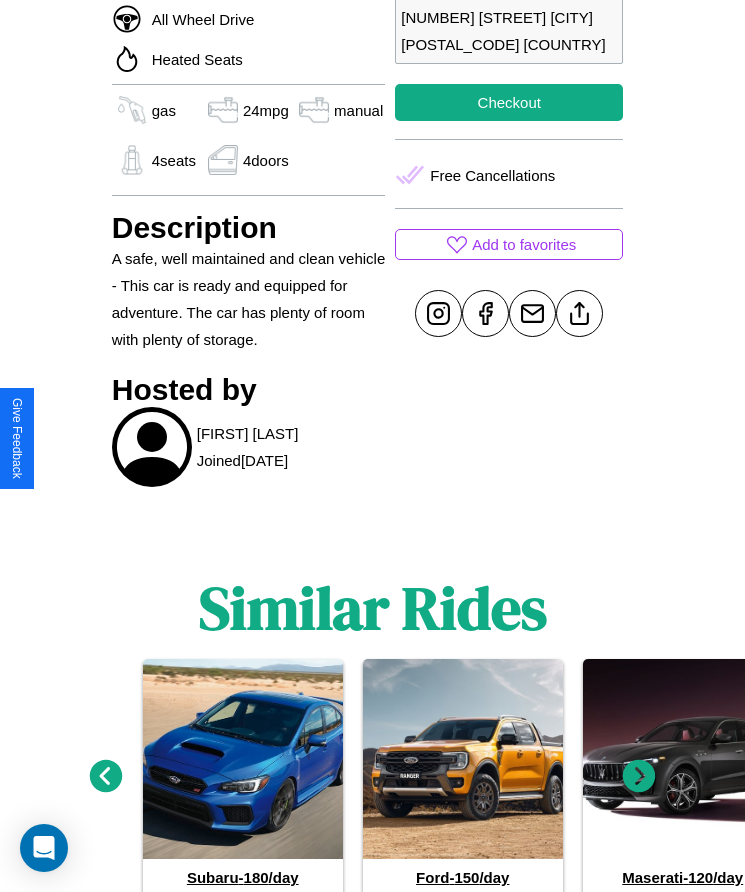 scroll, scrollTop: 954, scrollLeft: 0, axis: vertical 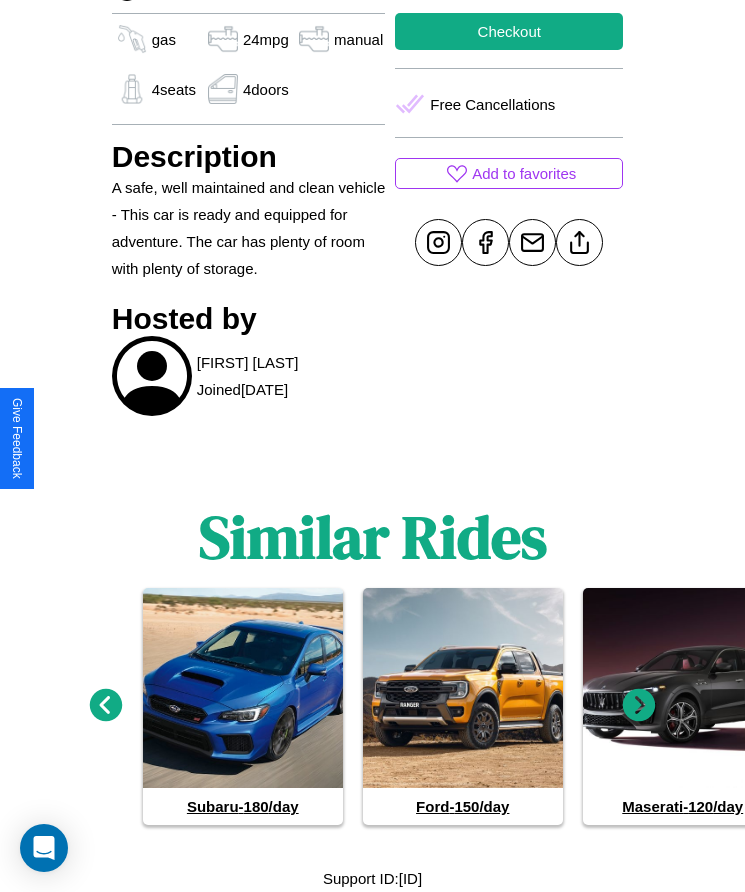 click 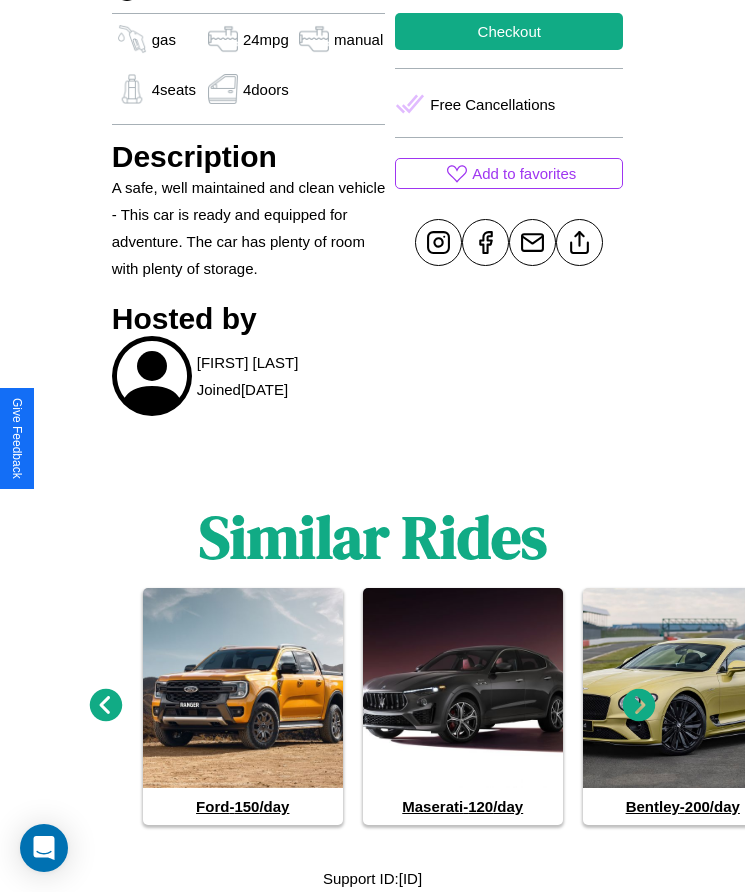 click 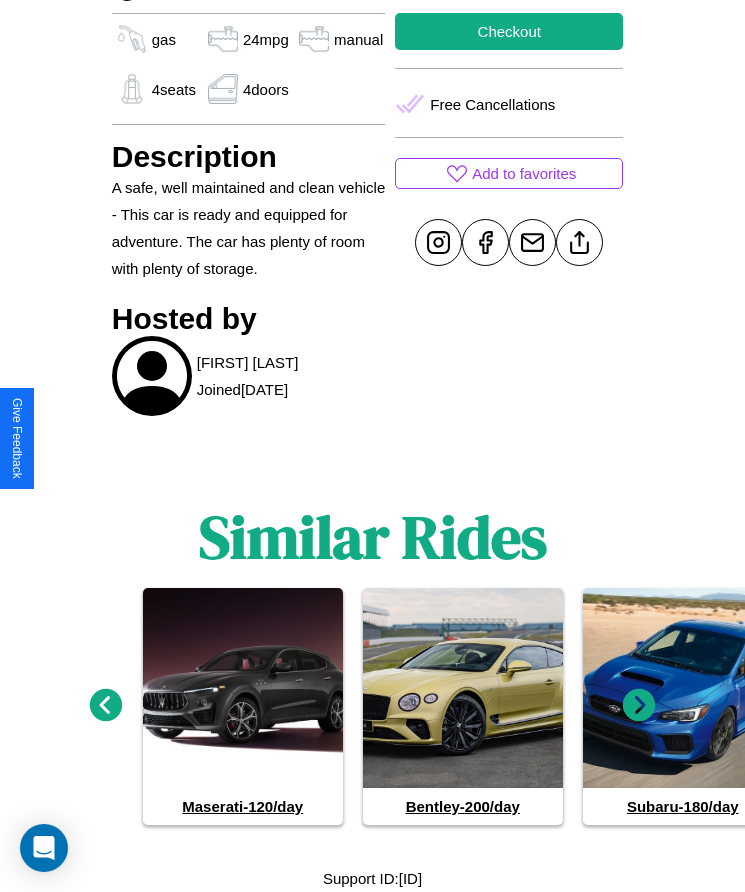 click 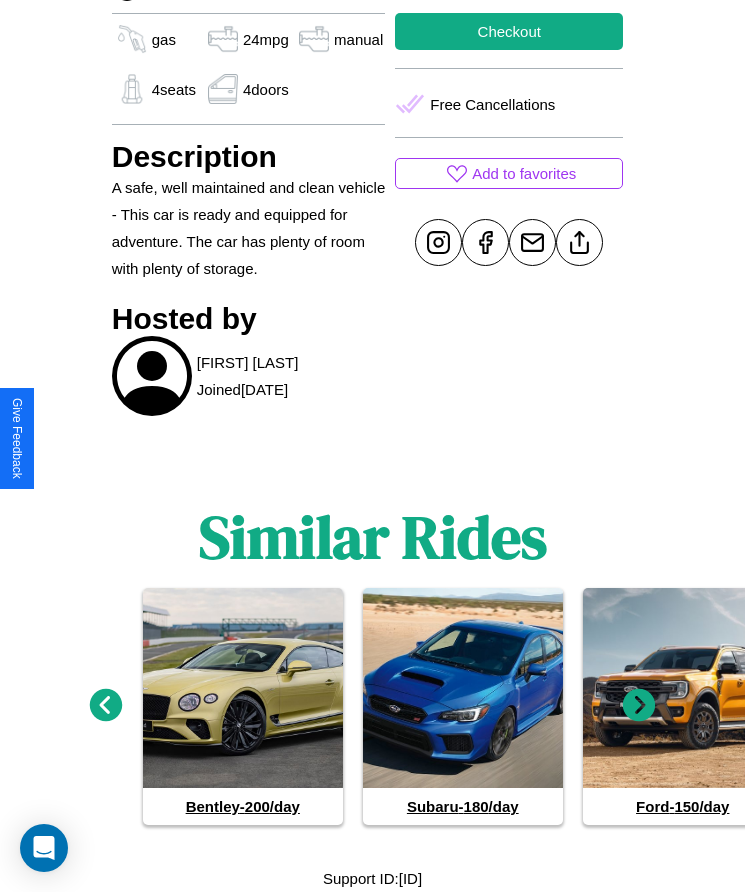 click 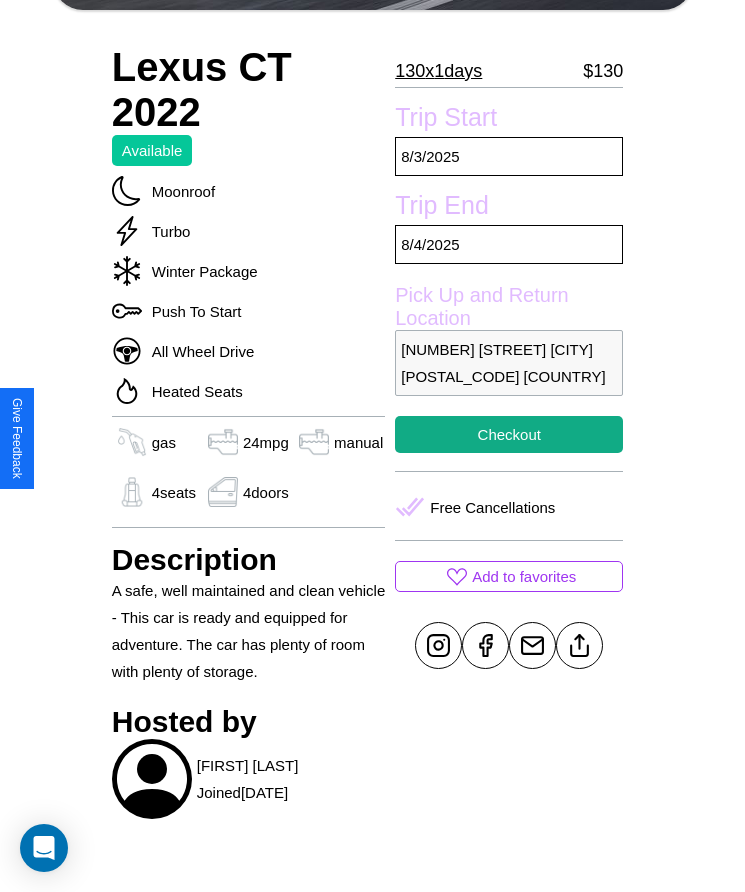 scroll, scrollTop: 540, scrollLeft: 0, axis: vertical 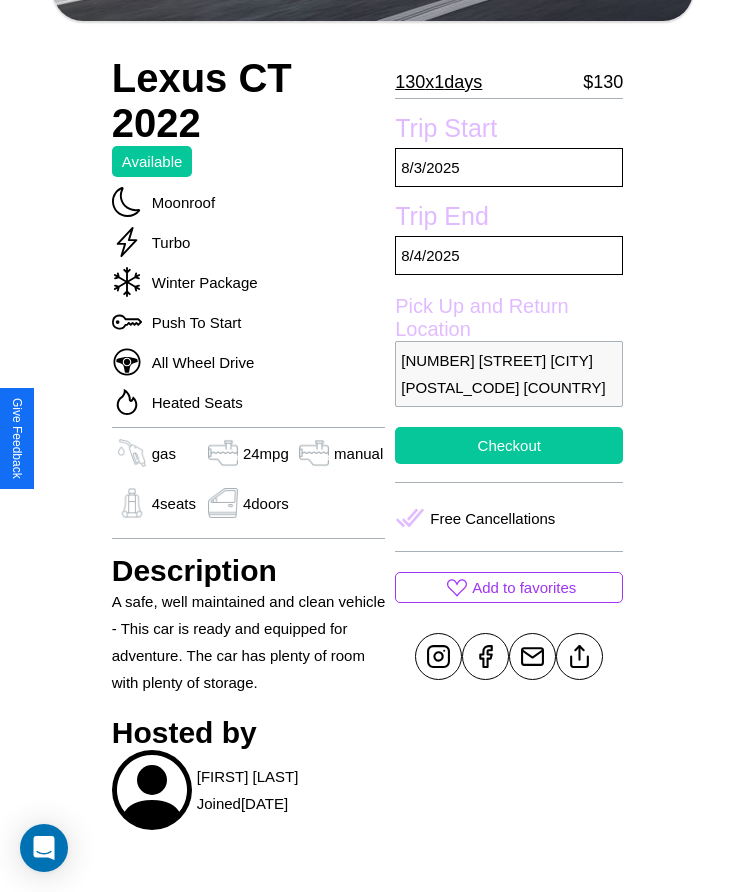 click on "Checkout" at bounding box center (509, 445) 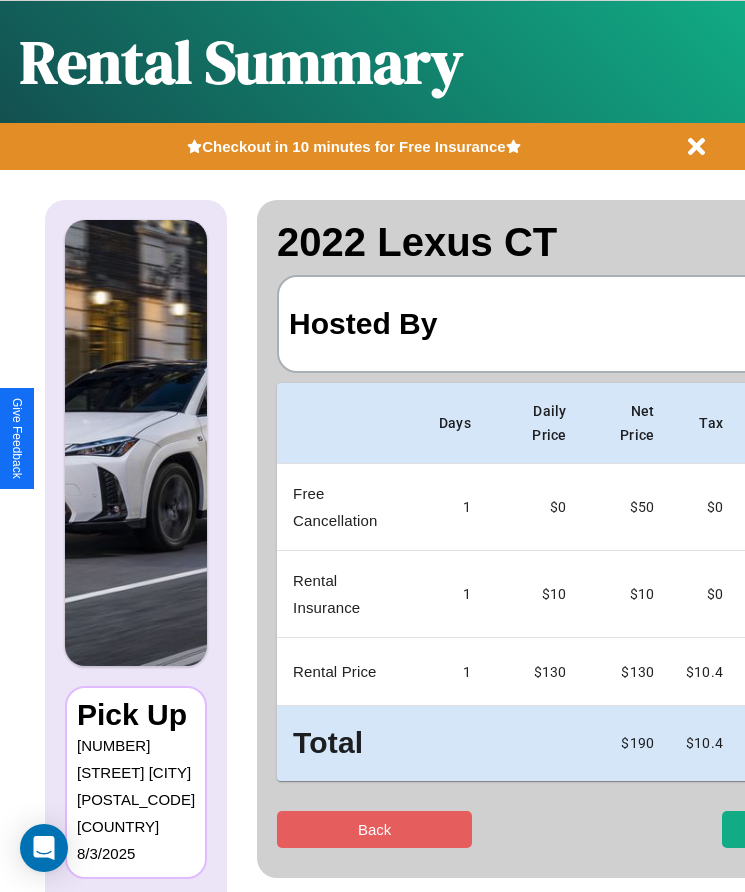 scroll, scrollTop: 0, scrollLeft: 118, axis: horizontal 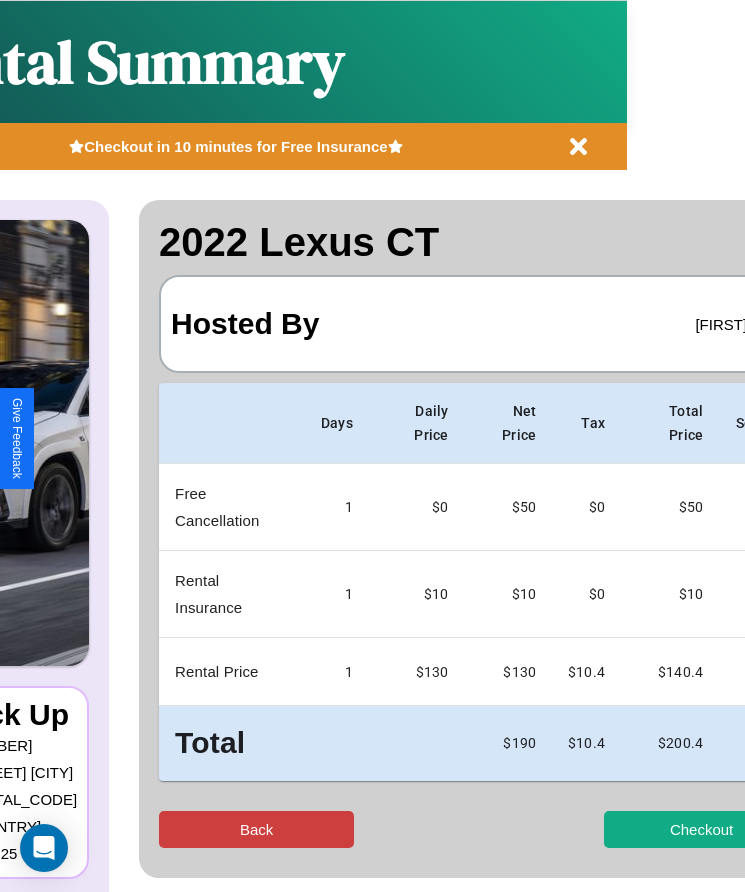click on "Back" at bounding box center (256, 829) 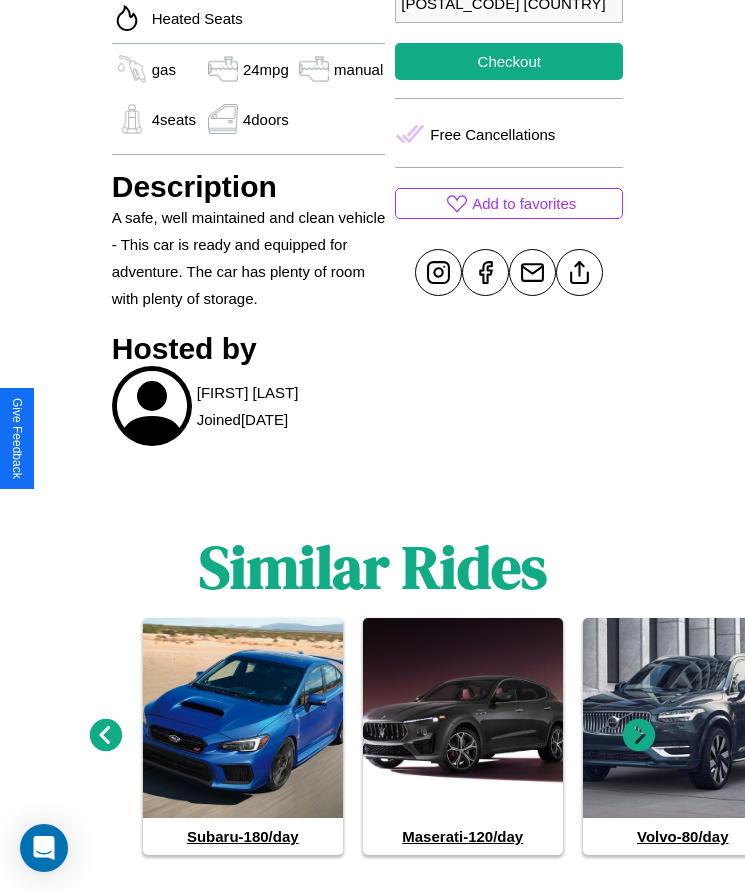 scroll, scrollTop: 954, scrollLeft: 0, axis: vertical 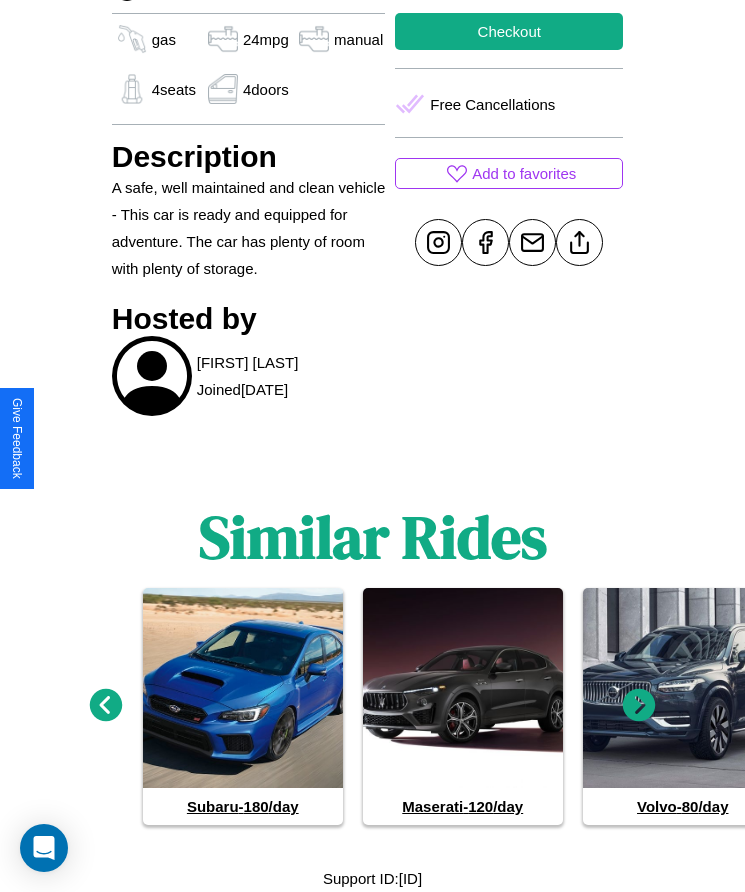 click 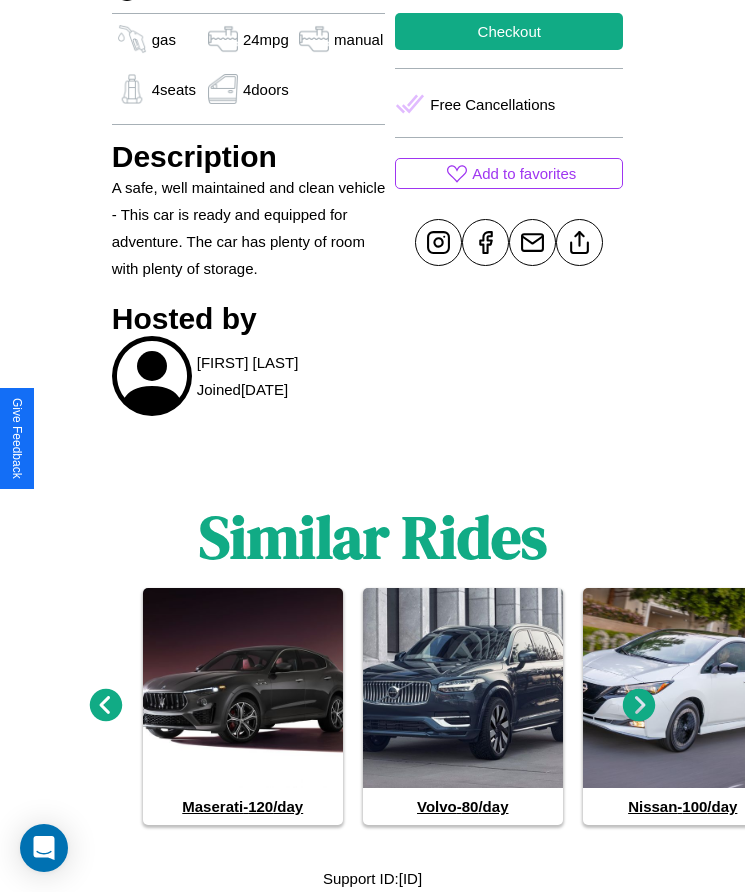 click 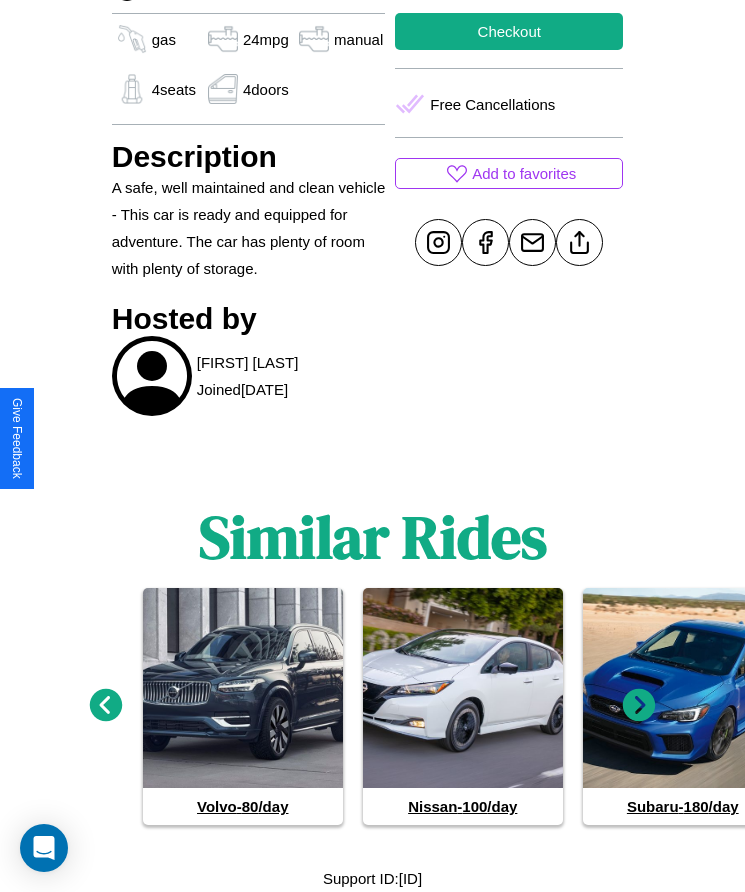 click 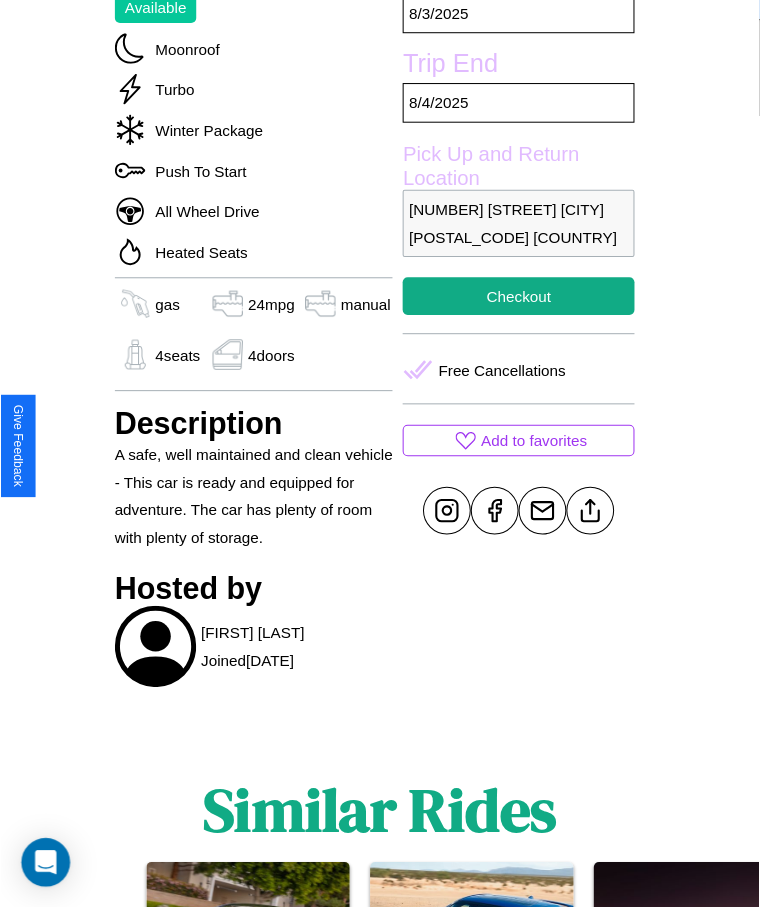 scroll, scrollTop: 682, scrollLeft: 0, axis: vertical 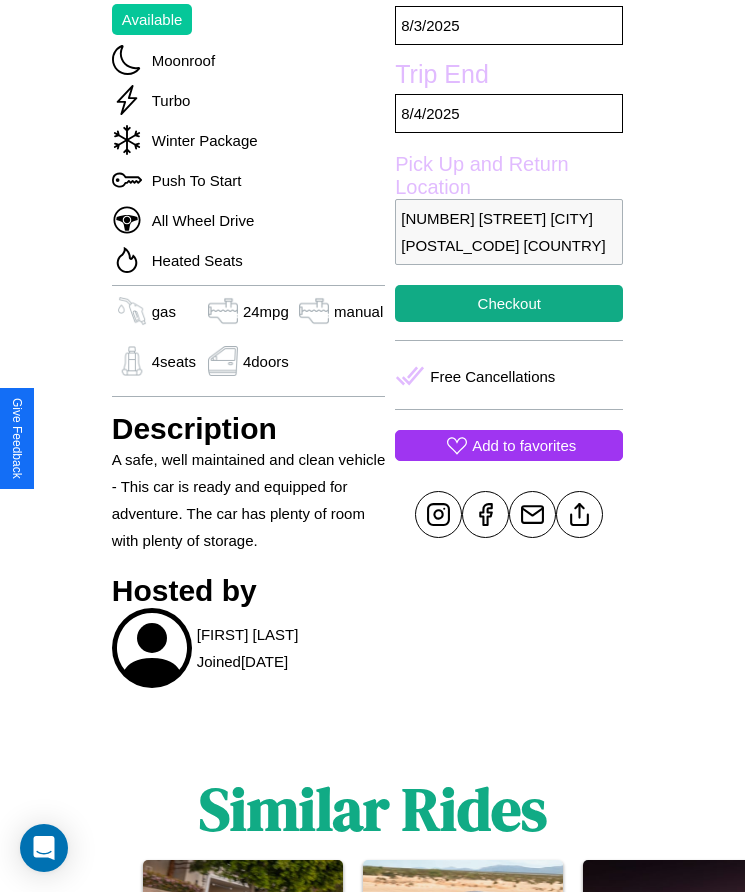 click on "Add to favorites" at bounding box center [524, 445] 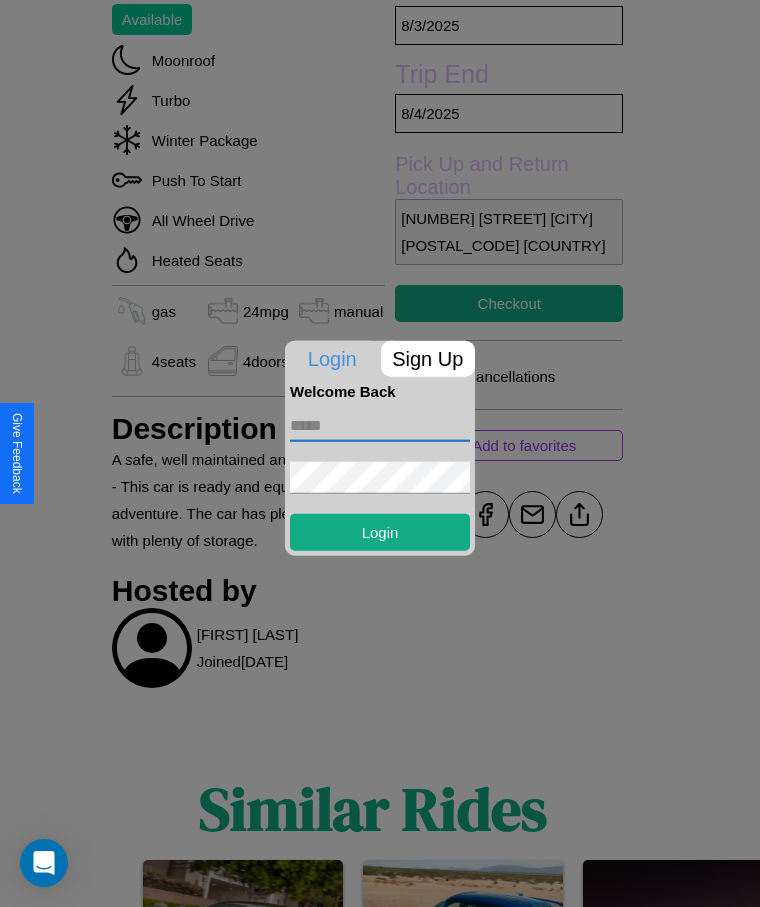 click at bounding box center (380, 425) 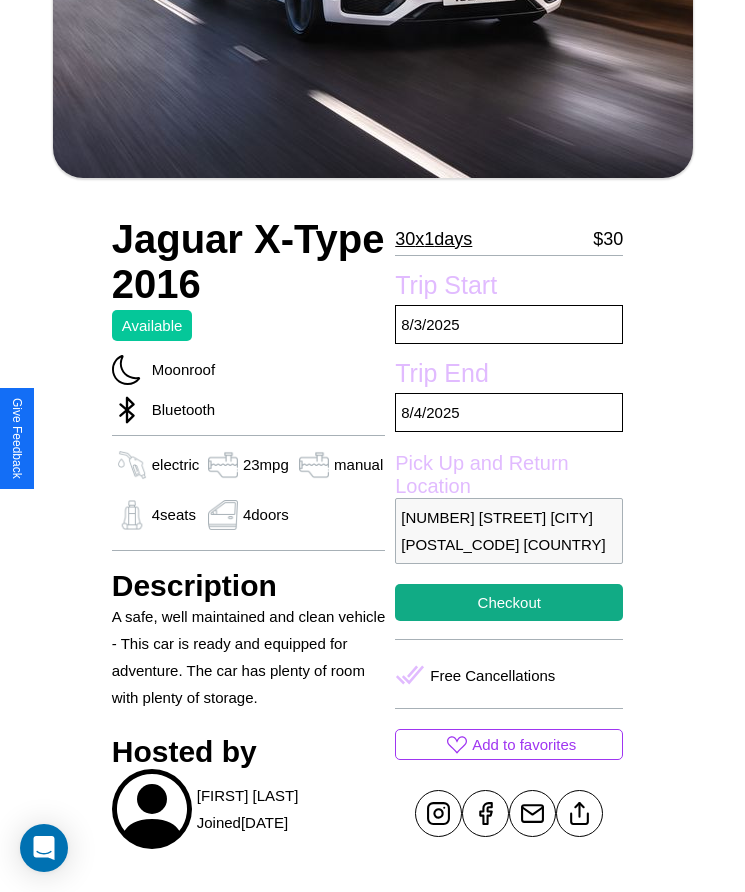 scroll, scrollTop: 682, scrollLeft: 0, axis: vertical 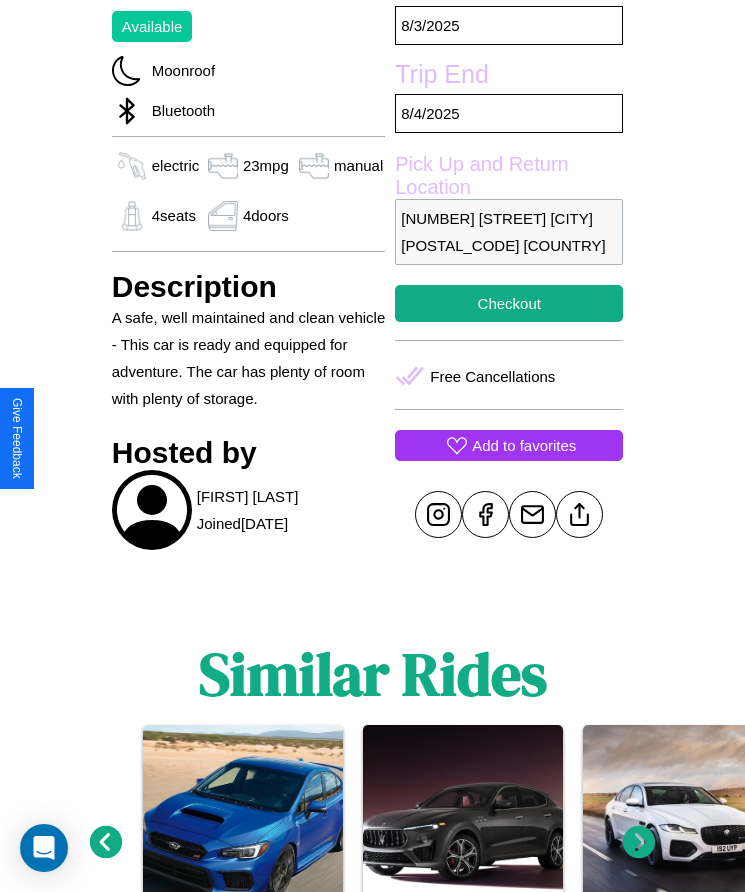 click on "Add to favorites" at bounding box center [524, 445] 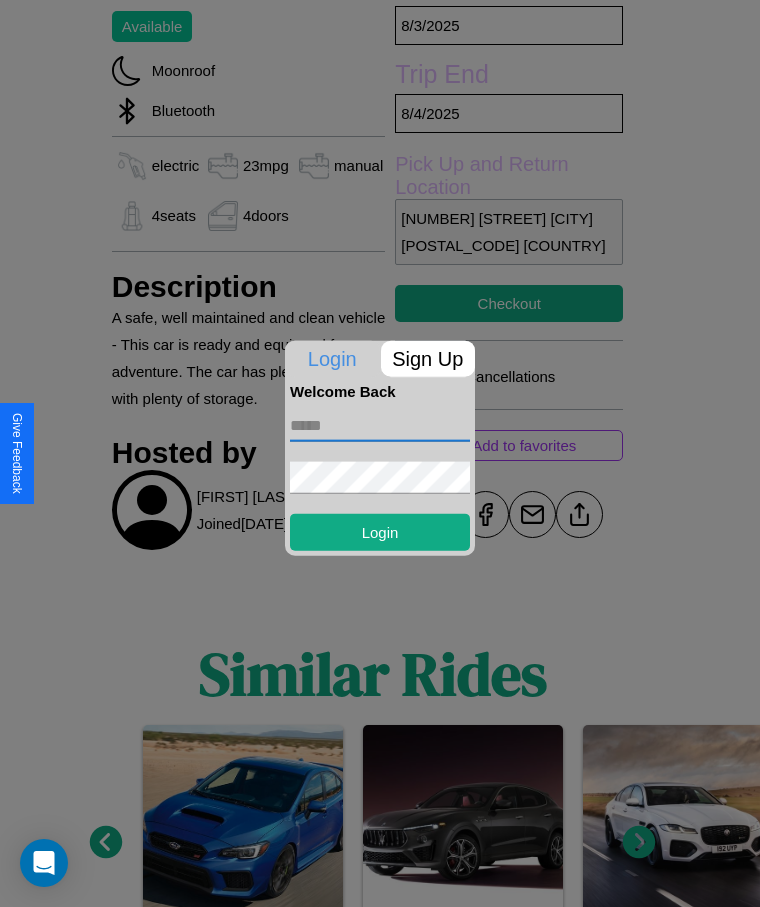 click at bounding box center [380, 425] 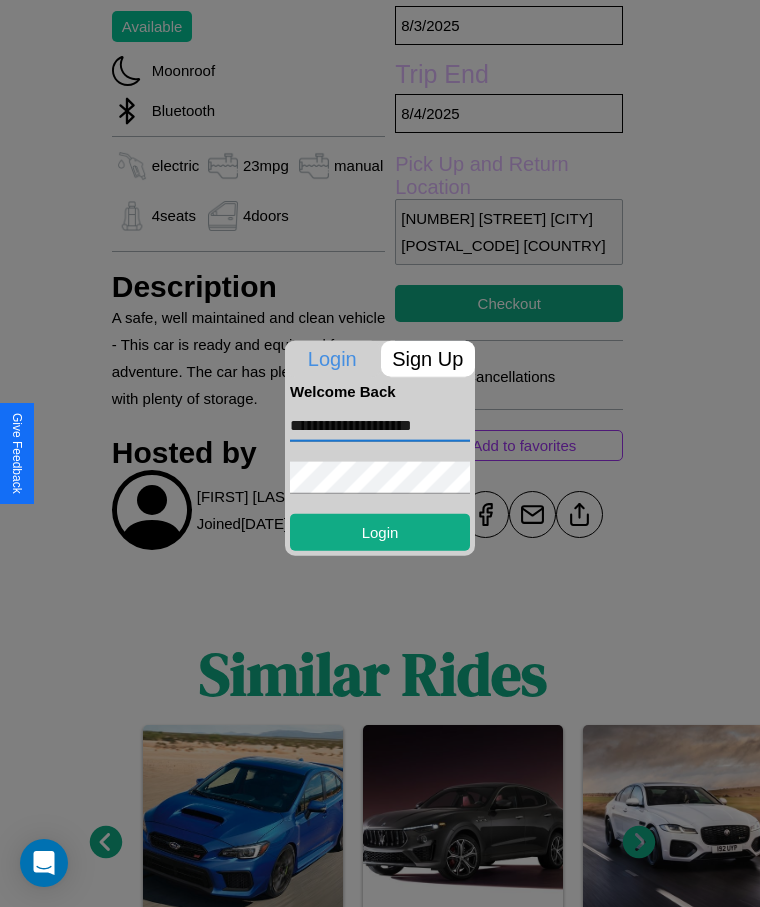 type on "**********" 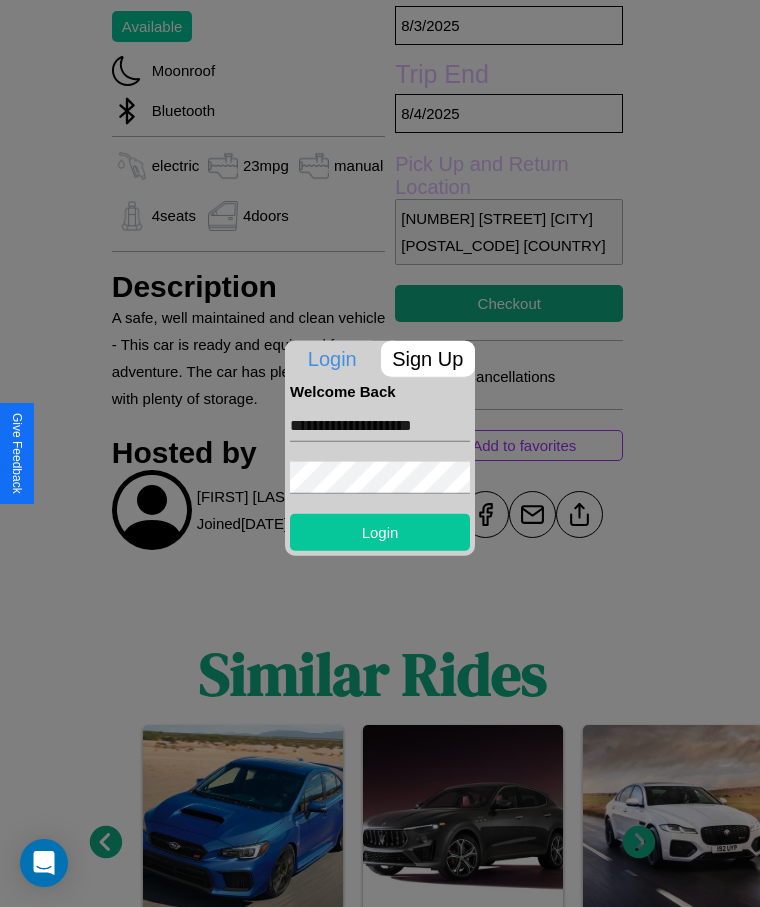 click on "Login" at bounding box center (380, 531) 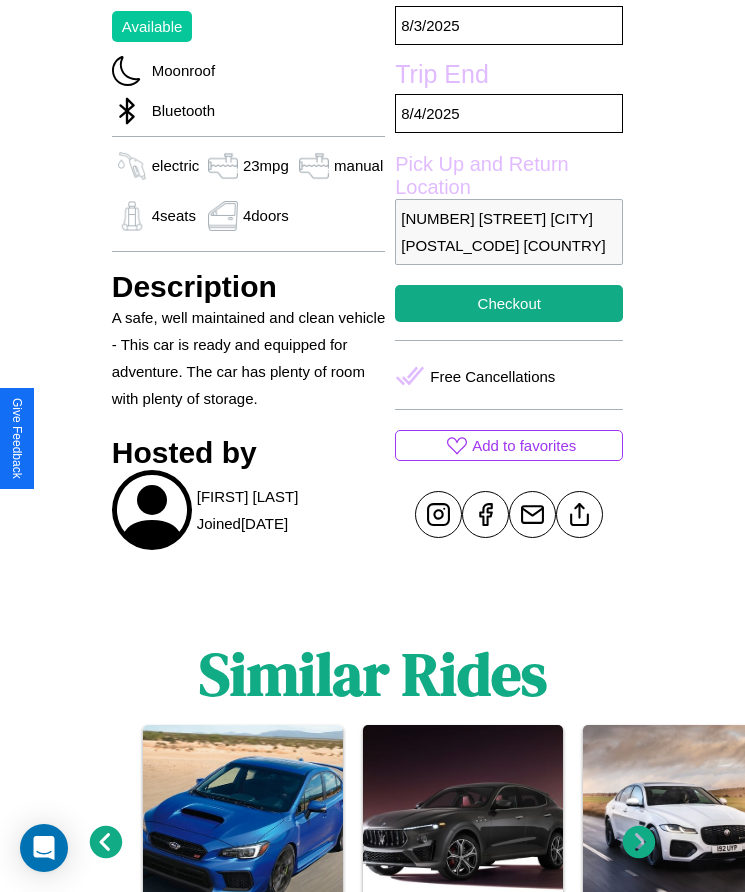 scroll, scrollTop: 682, scrollLeft: 0, axis: vertical 